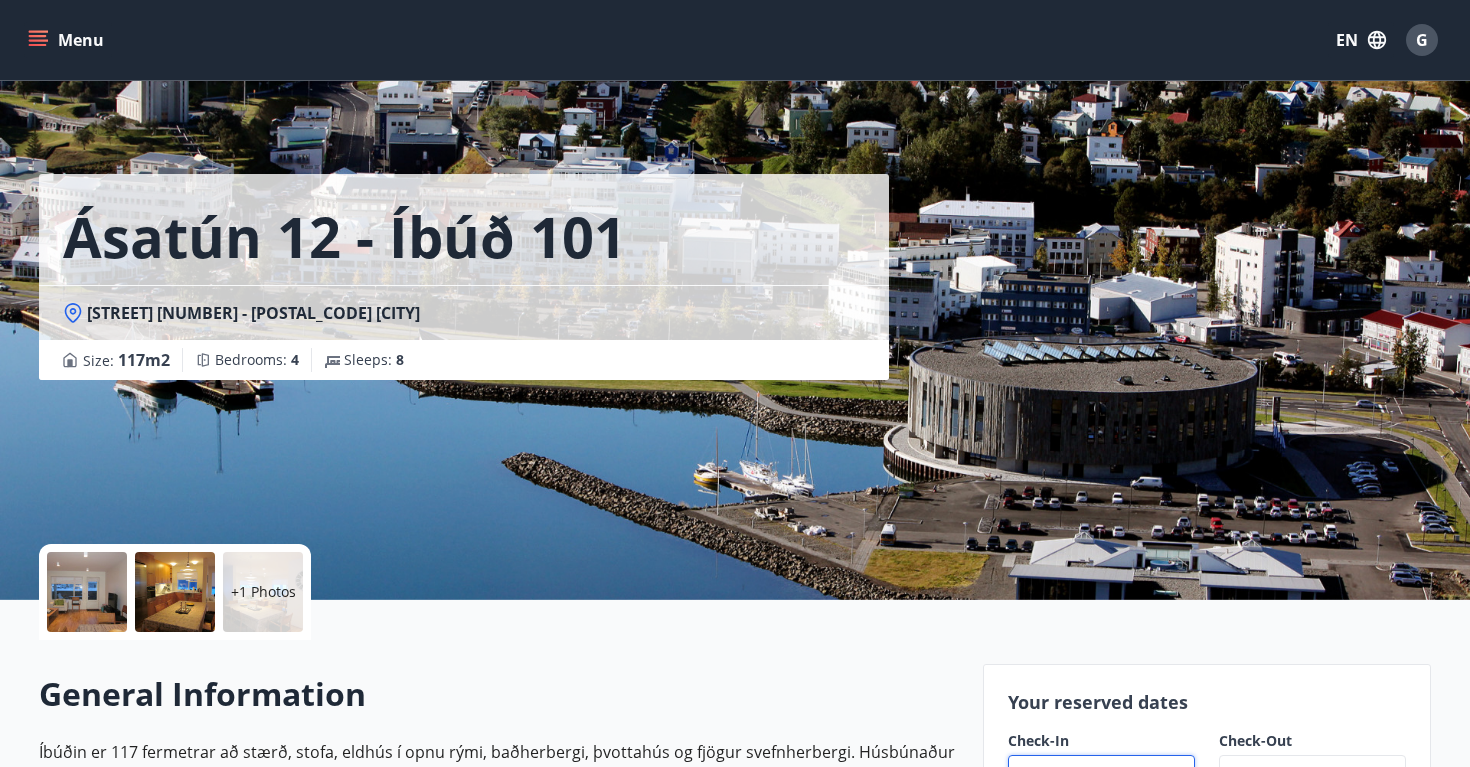 scroll, scrollTop: 399, scrollLeft: 0, axis: vertical 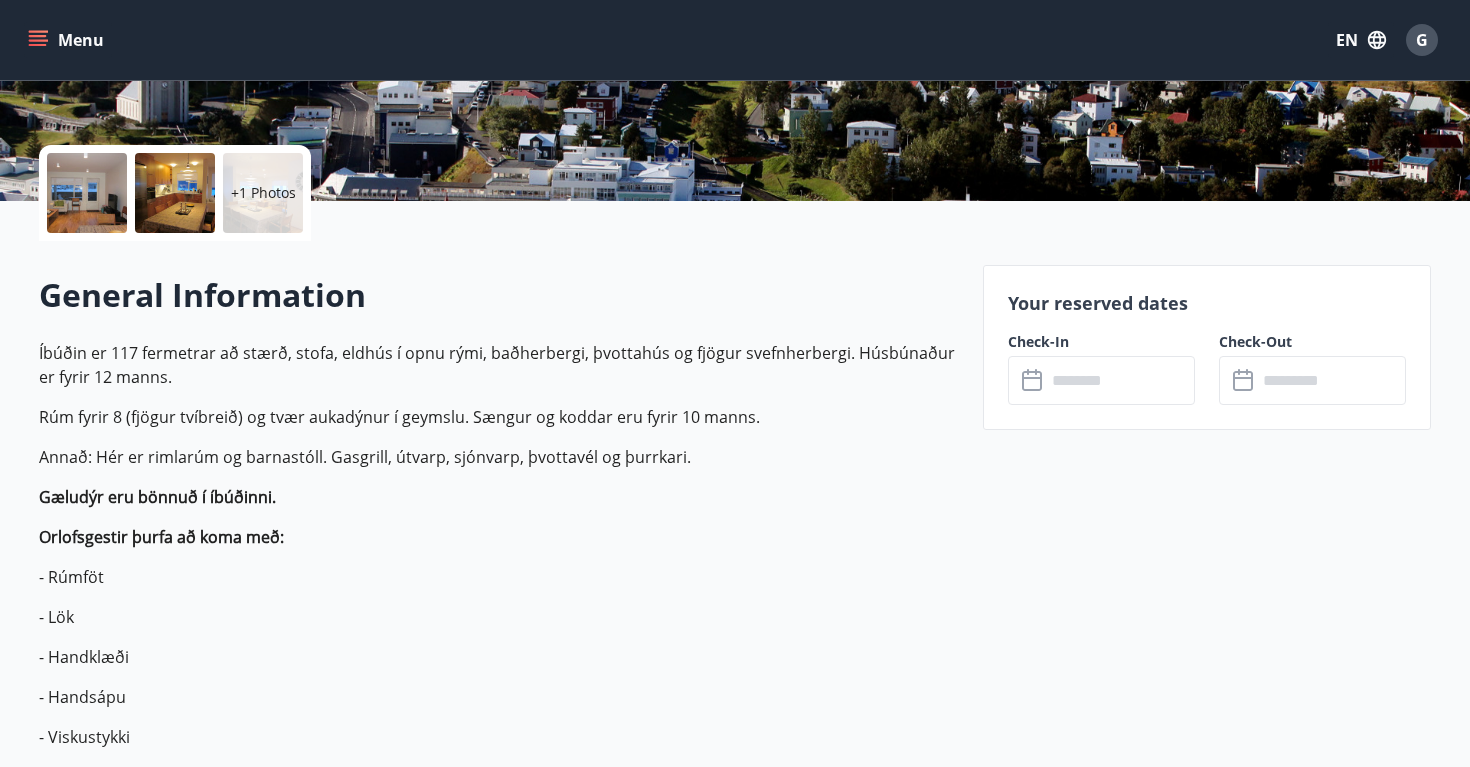 click at bounding box center (38, 40) 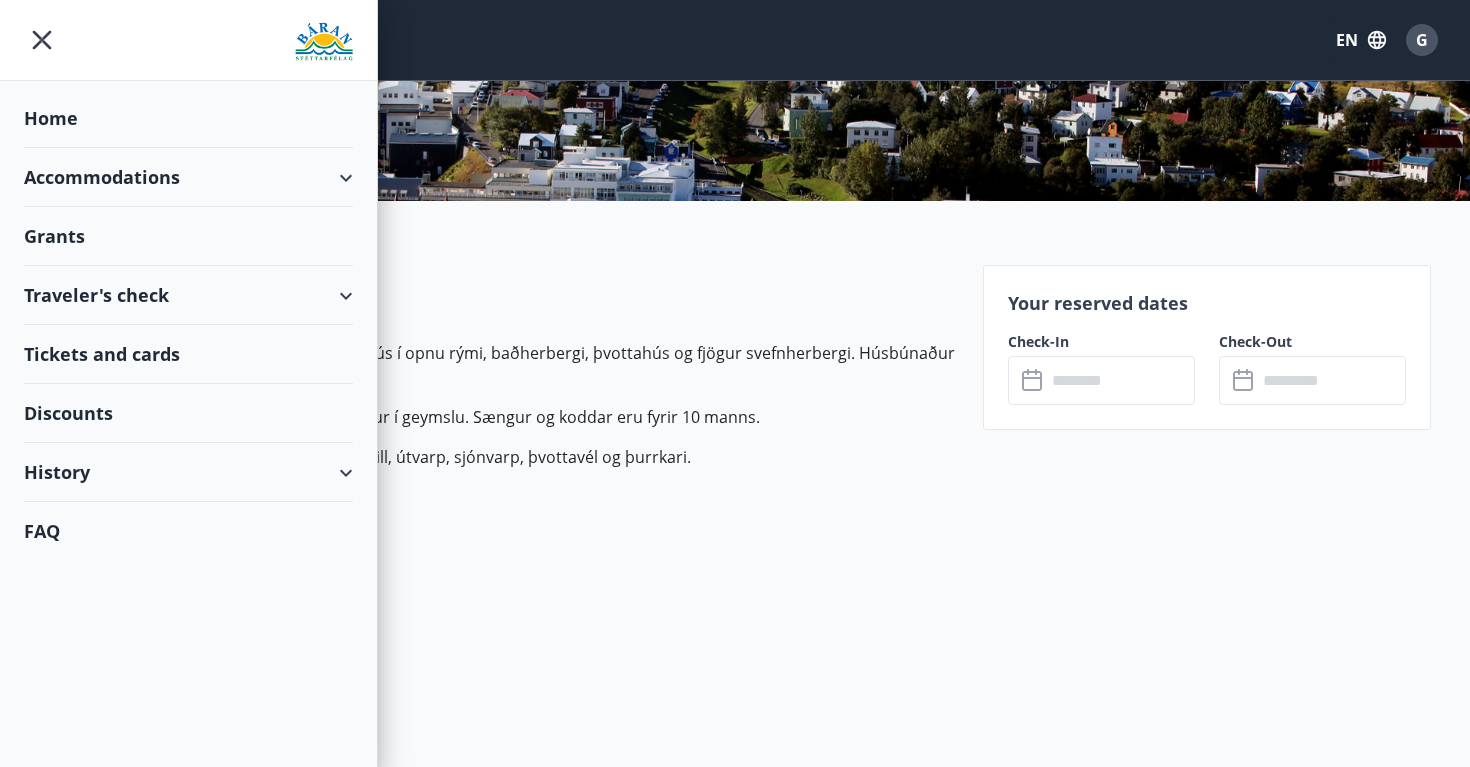 click on "Tickets and cards" at bounding box center (188, 354) 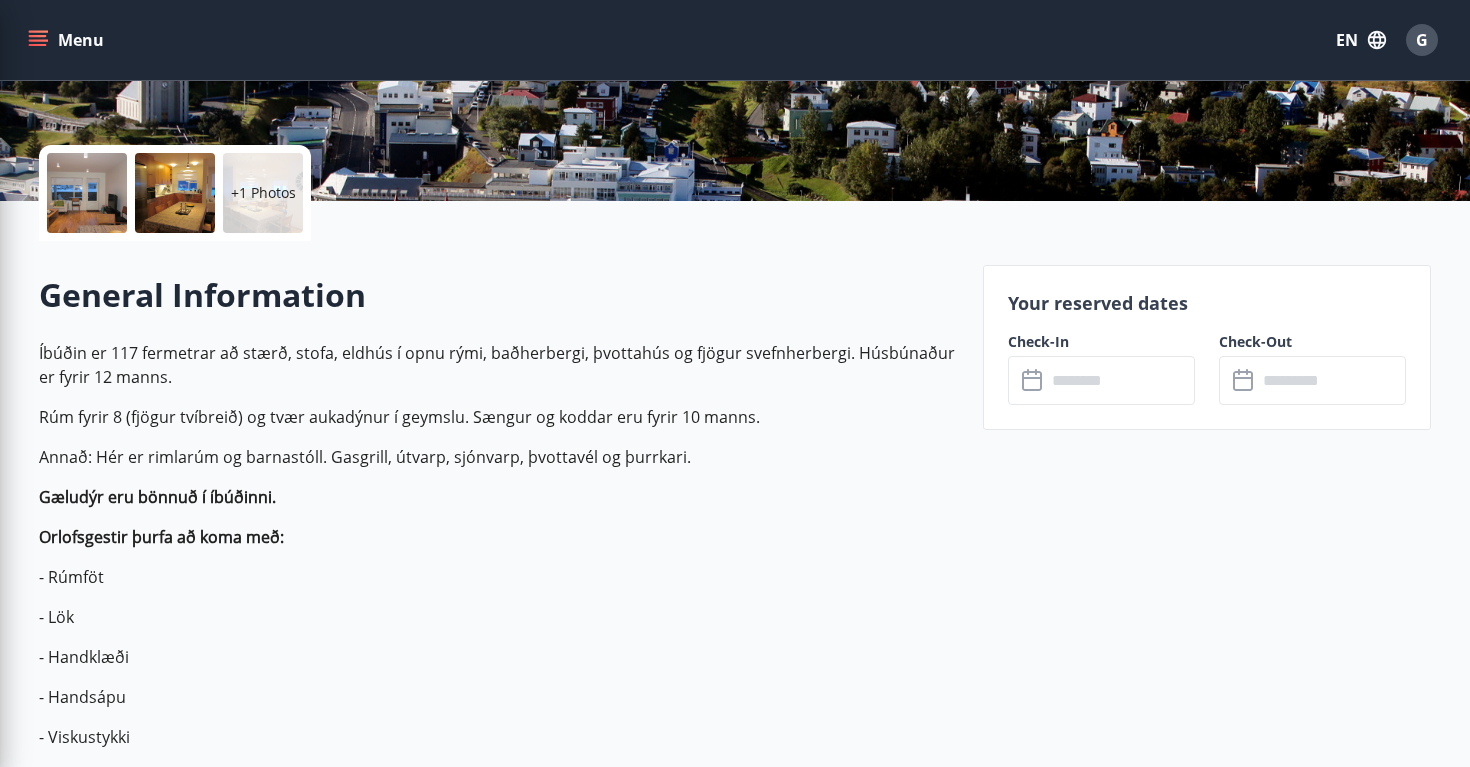 click on "General Information" at bounding box center (499, 295) 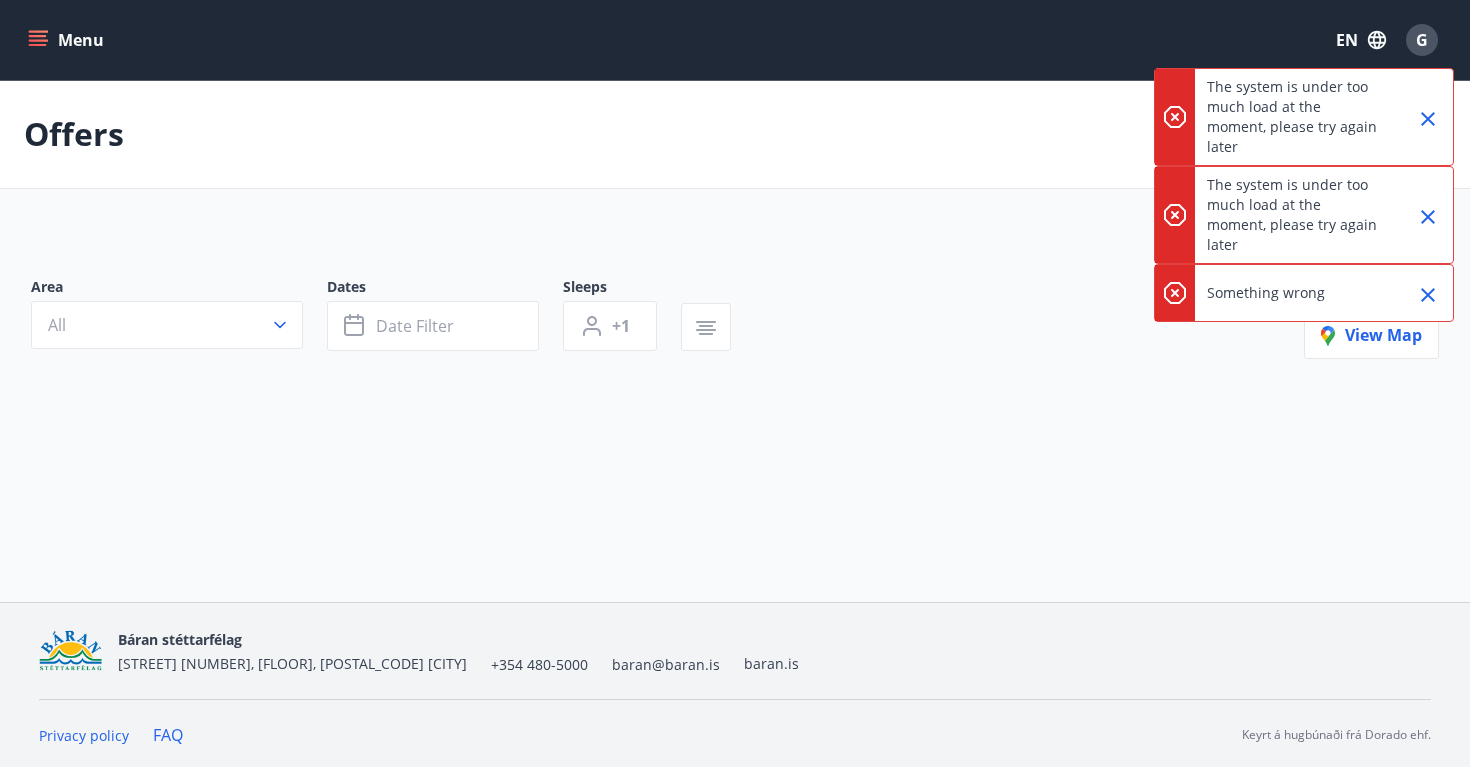 scroll, scrollTop: 0, scrollLeft: 0, axis: both 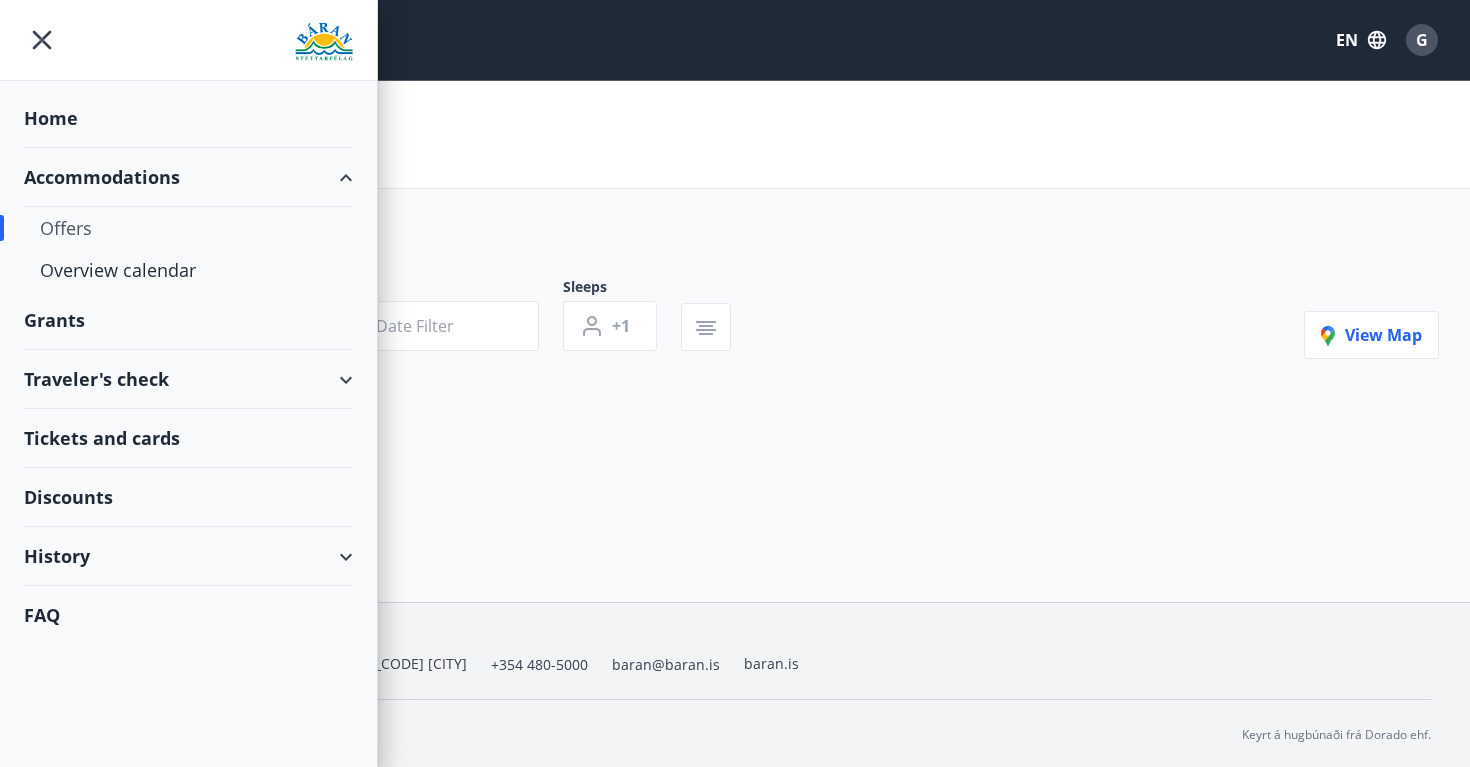 click on "Grants" at bounding box center (188, 118) 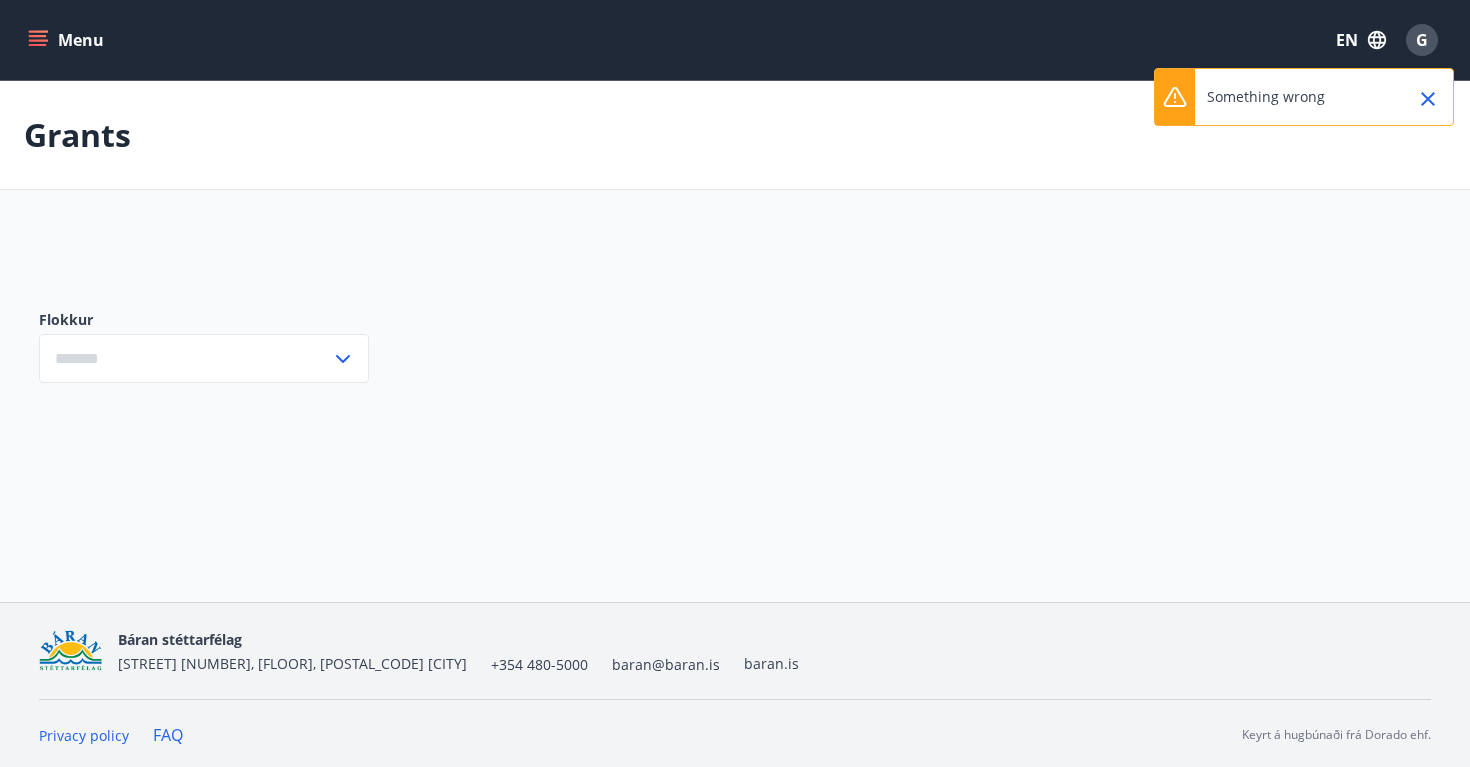 click at bounding box center (1428, 99) 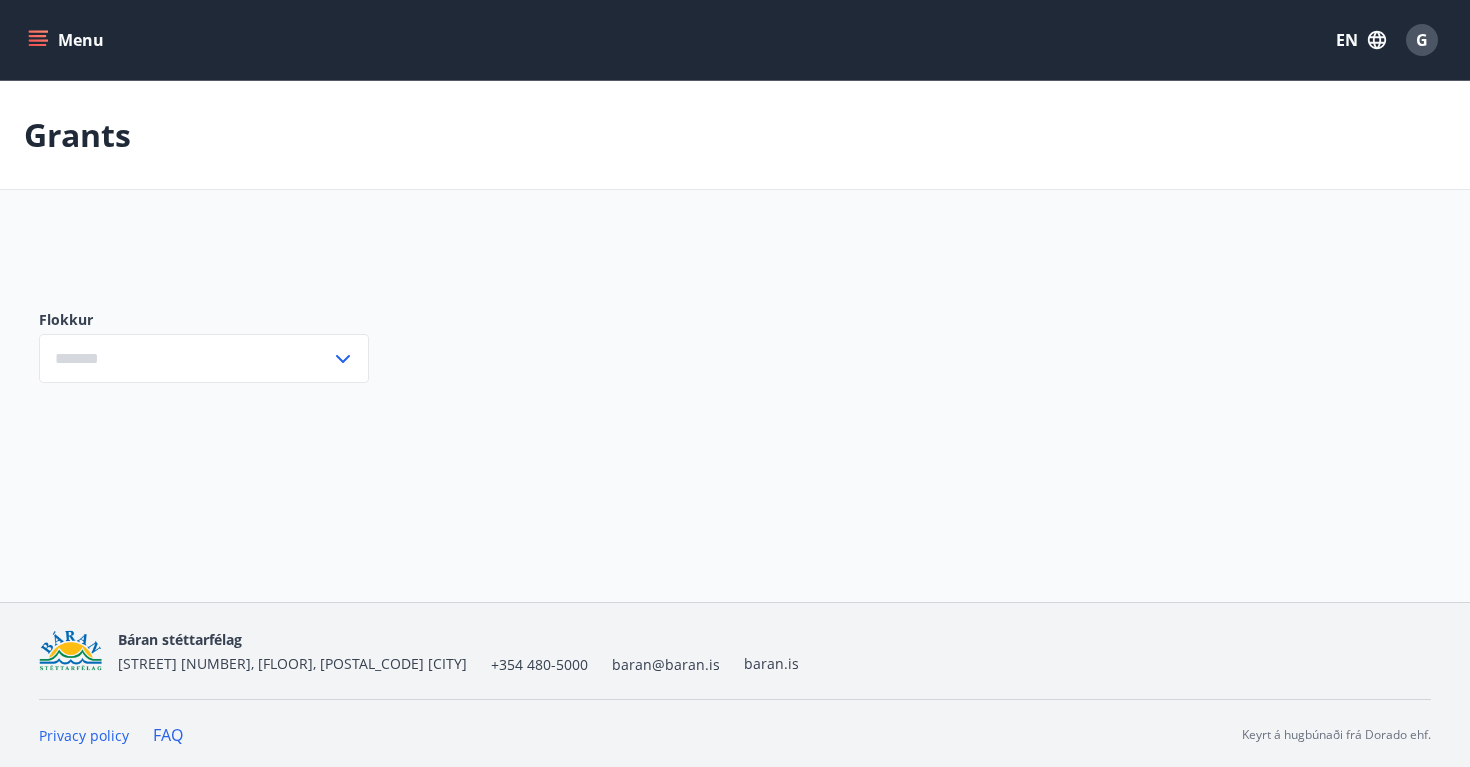 click at bounding box center [185, 358] 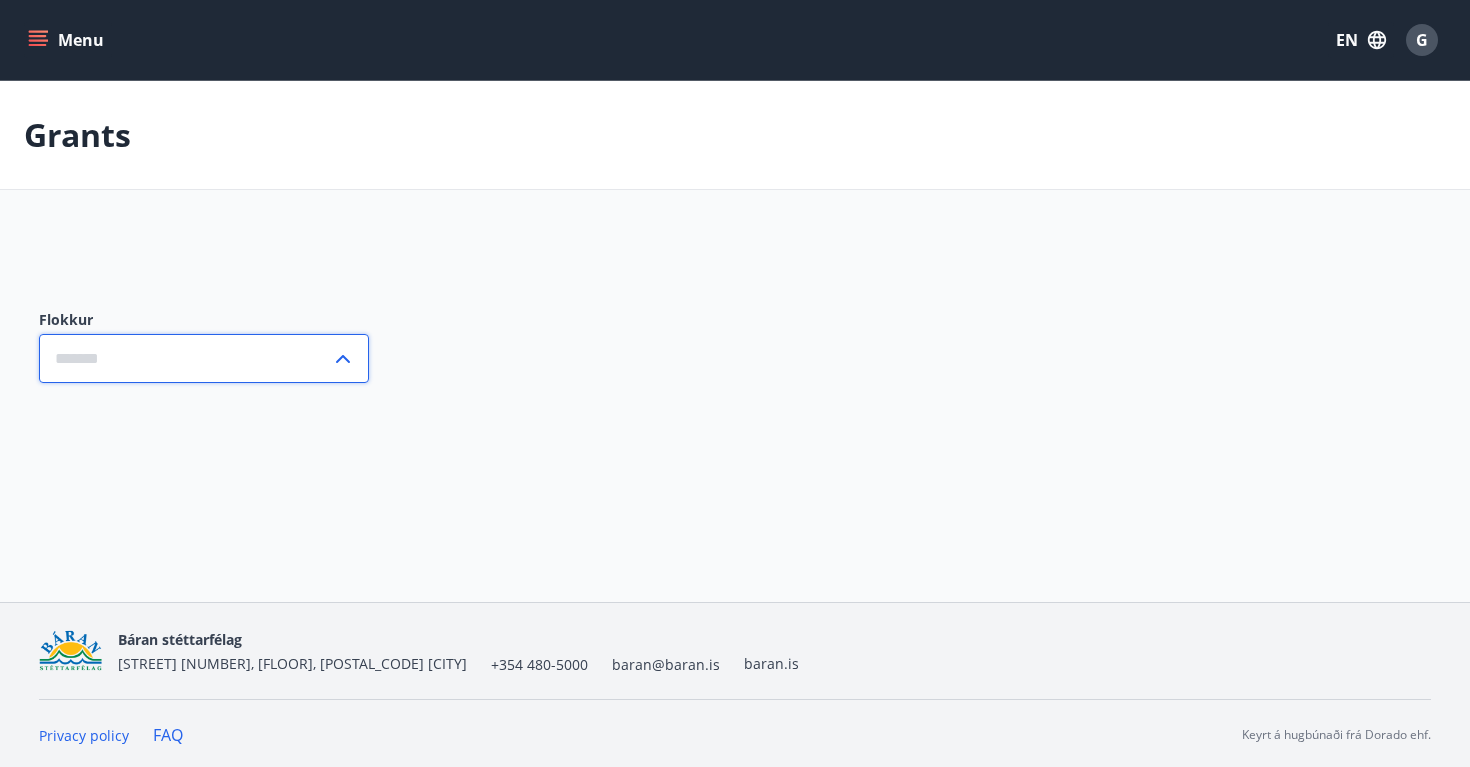 click at bounding box center [343, 359] 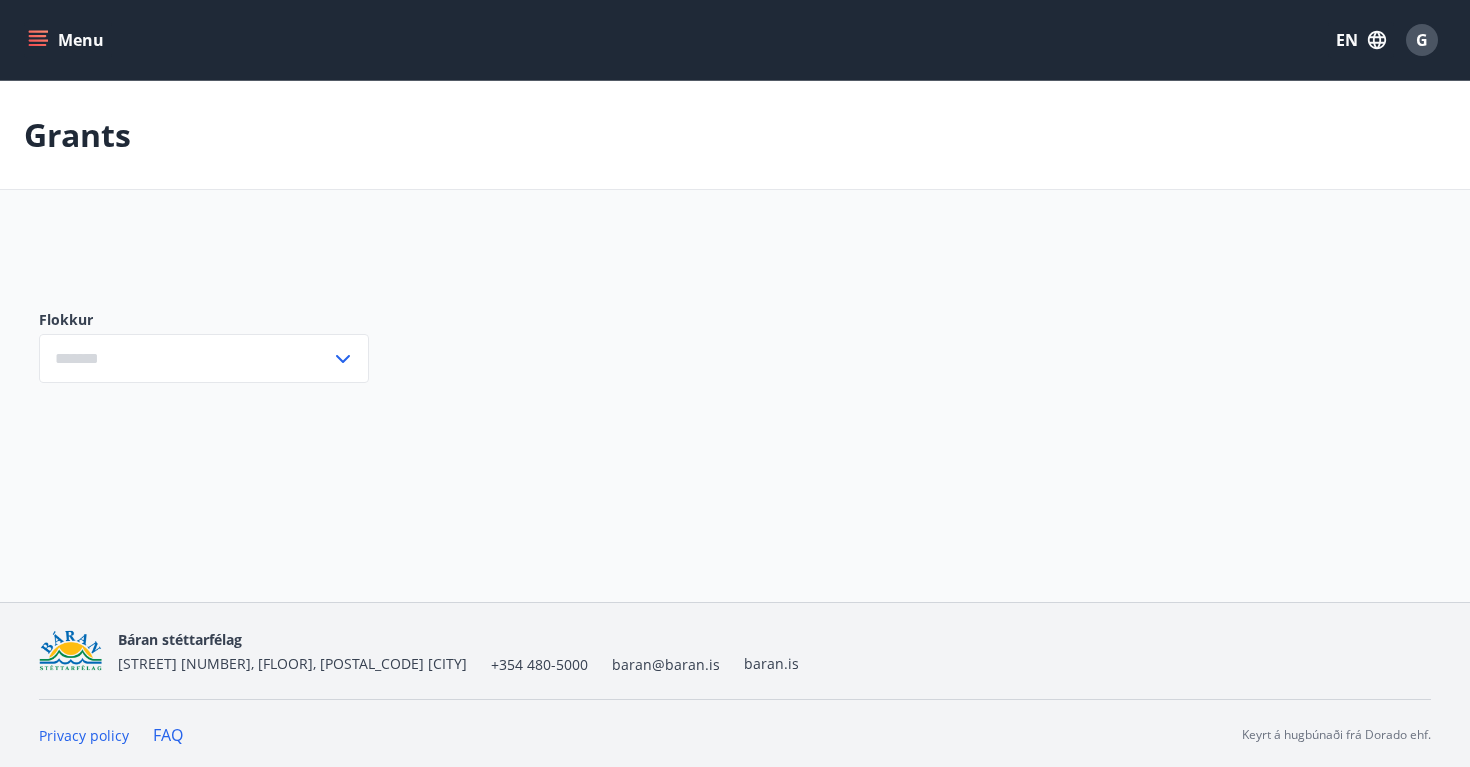 click at bounding box center [38, 40] 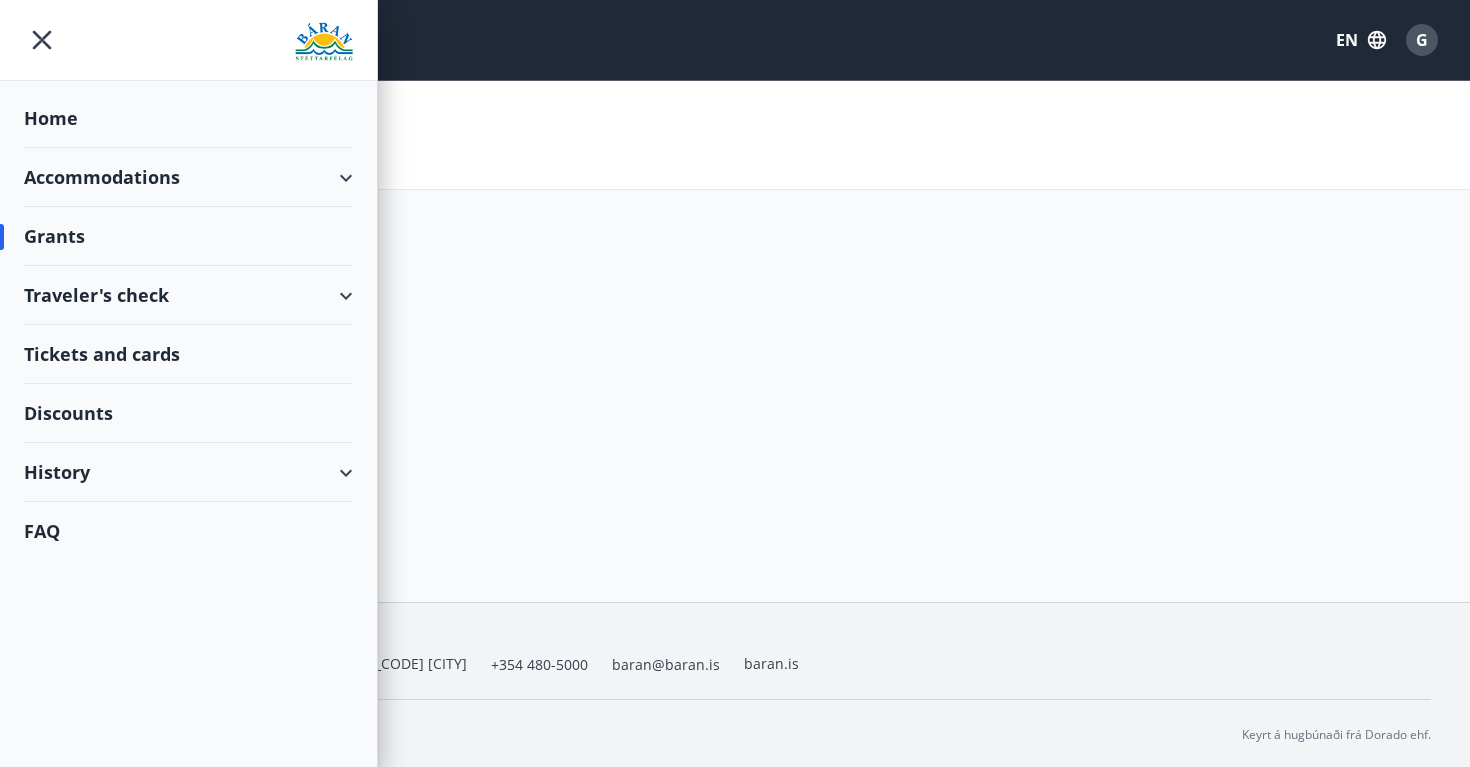 click on "Traveler's check" at bounding box center (188, 295) 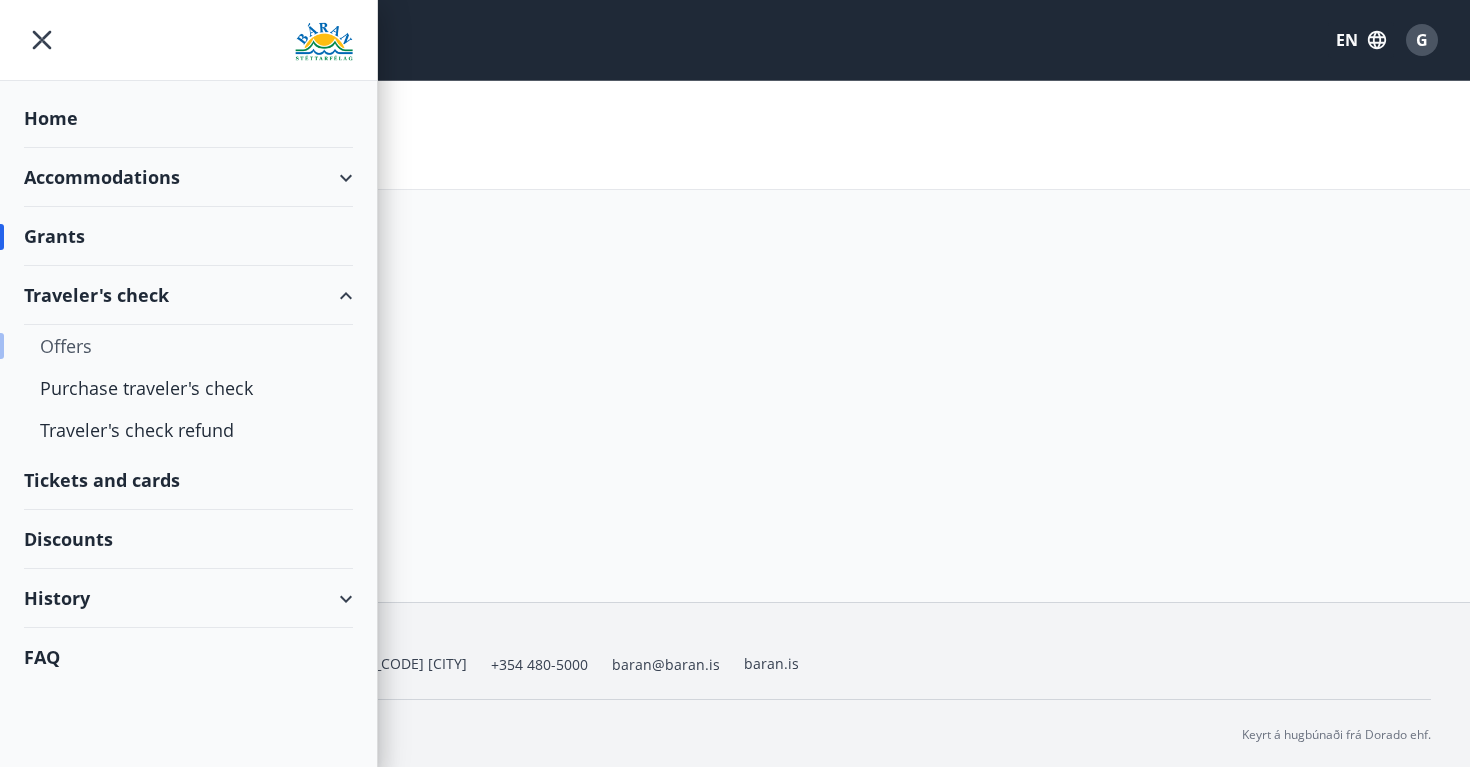 click on "Offers" at bounding box center (188, 346) 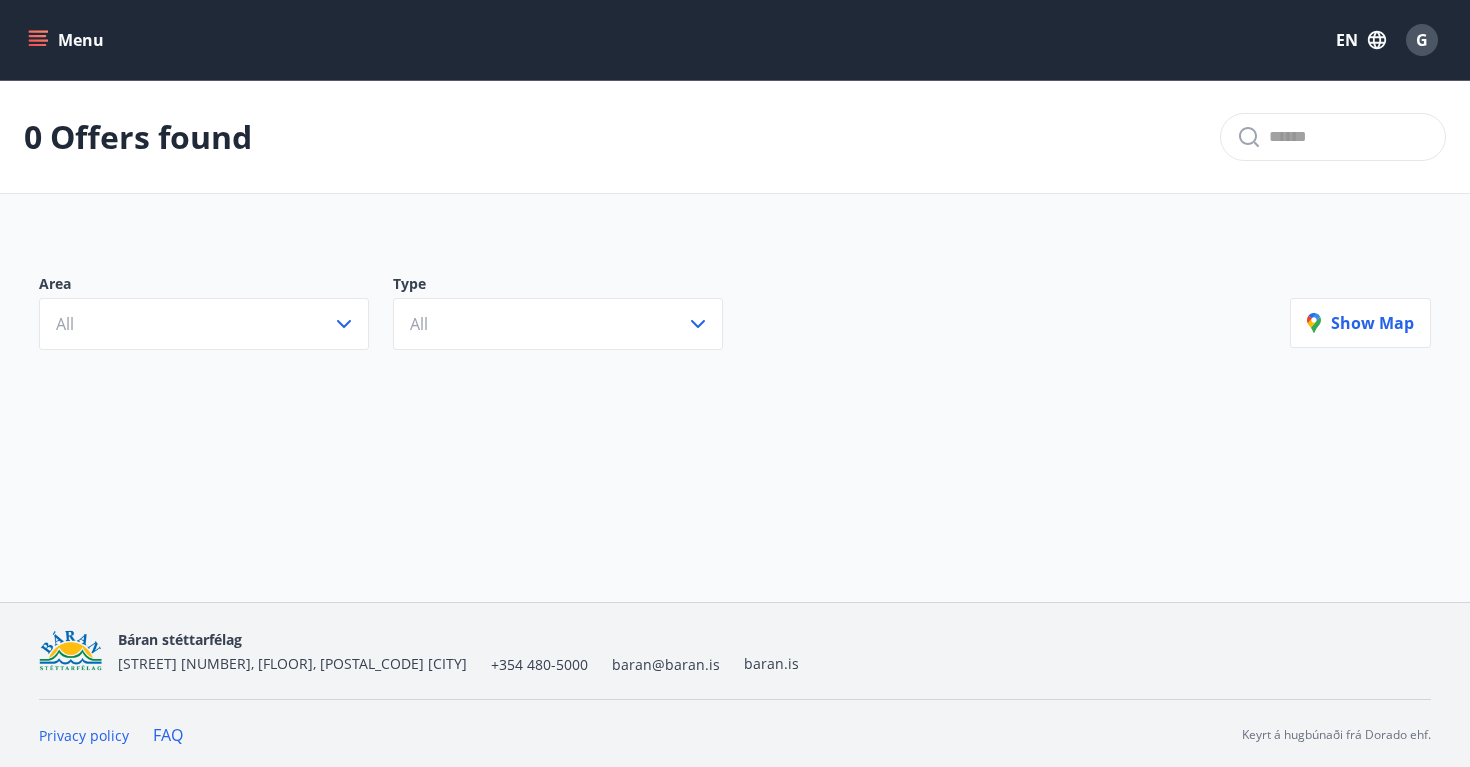 click on "Menu" at bounding box center (68, 40) 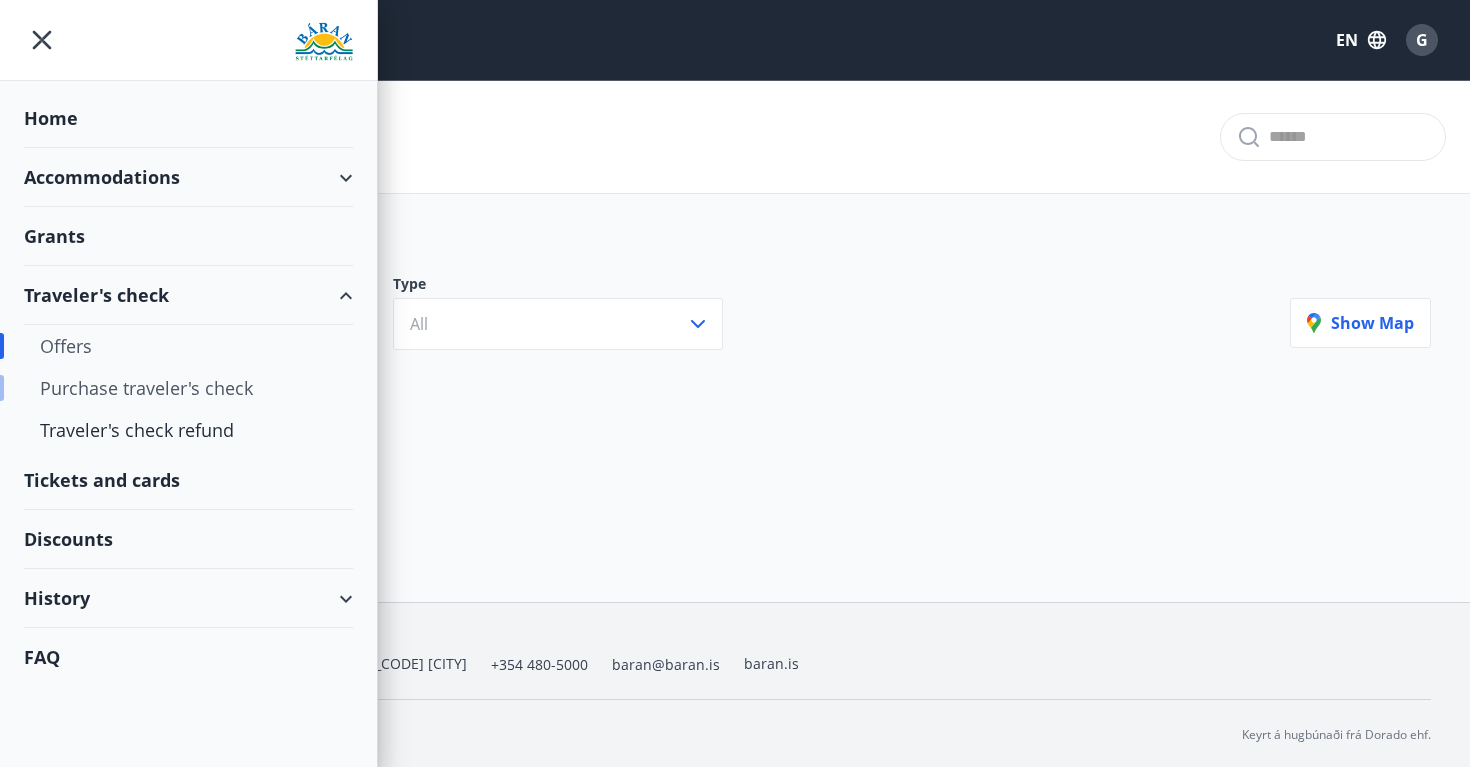 click on "Purchase traveler's check" at bounding box center [188, 388] 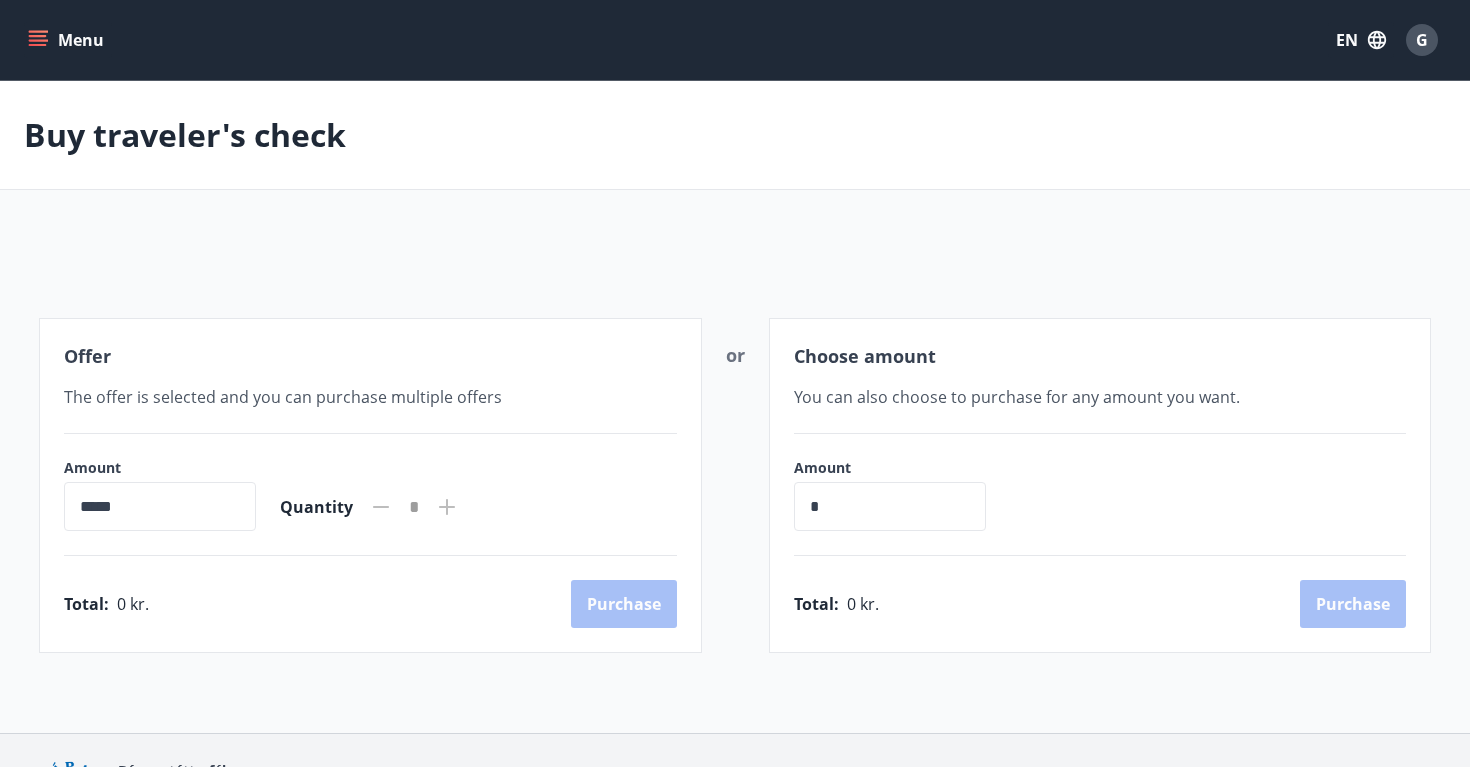 click on "Menu" at bounding box center [68, 40] 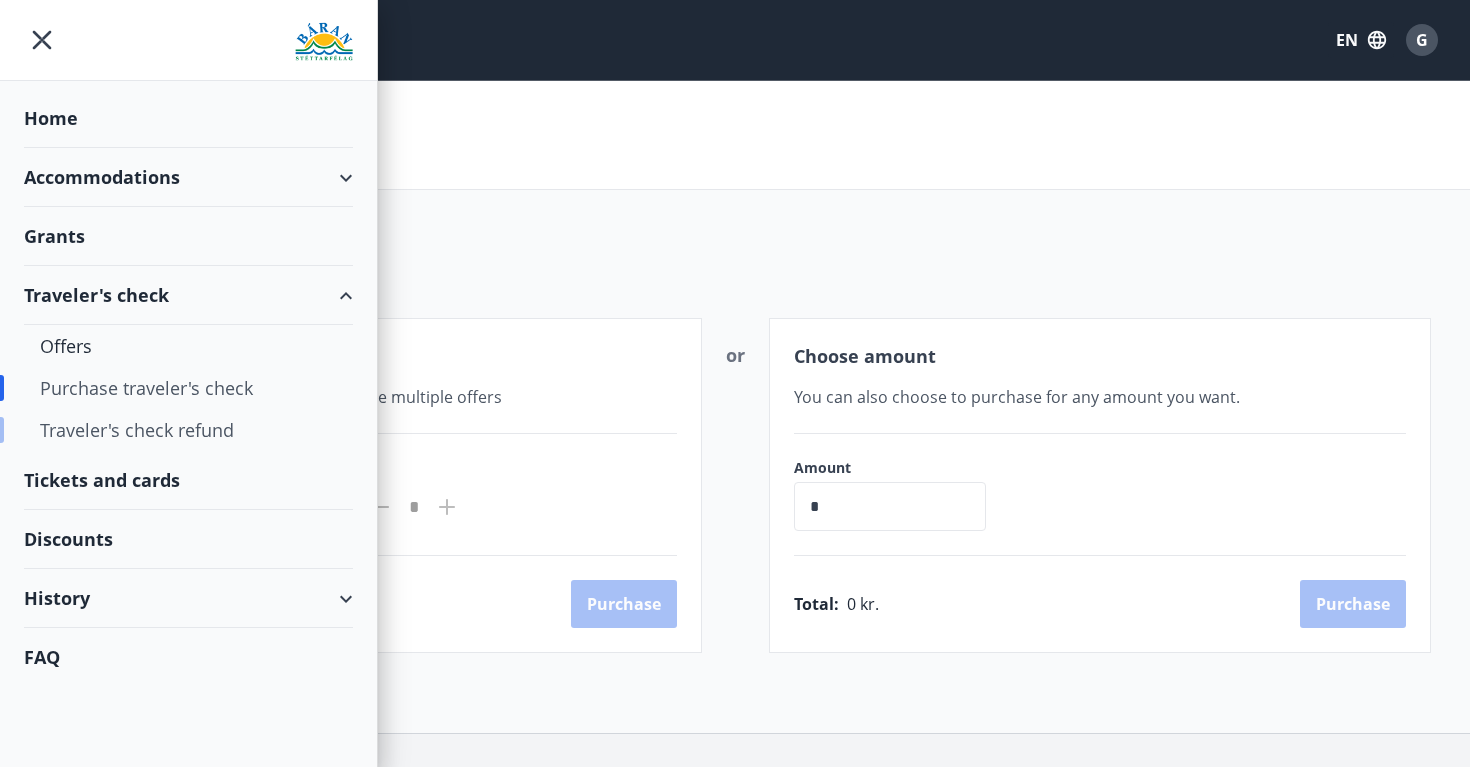 click on "Traveler's check refund" at bounding box center (188, 430) 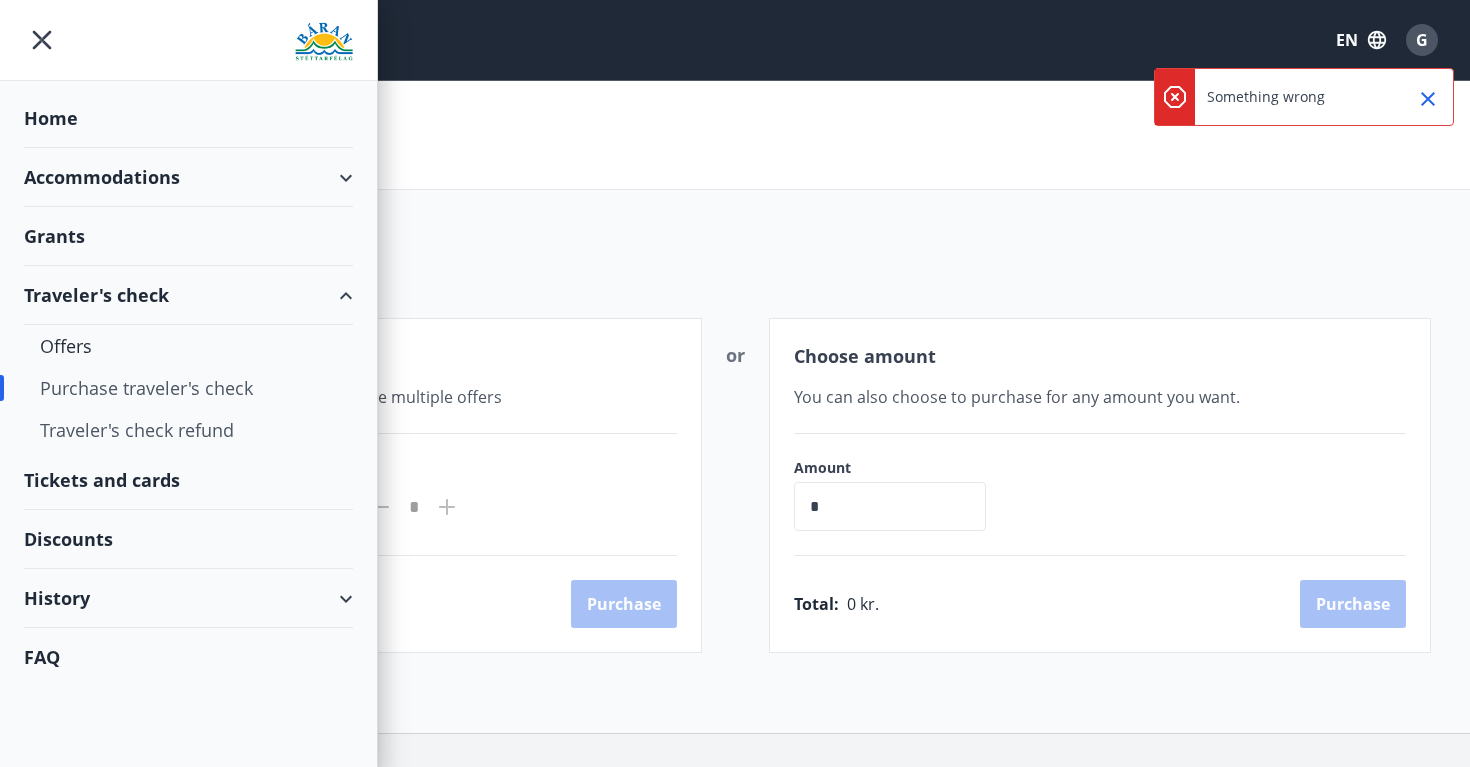 click on "Tickets and cards" at bounding box center (188, 480) 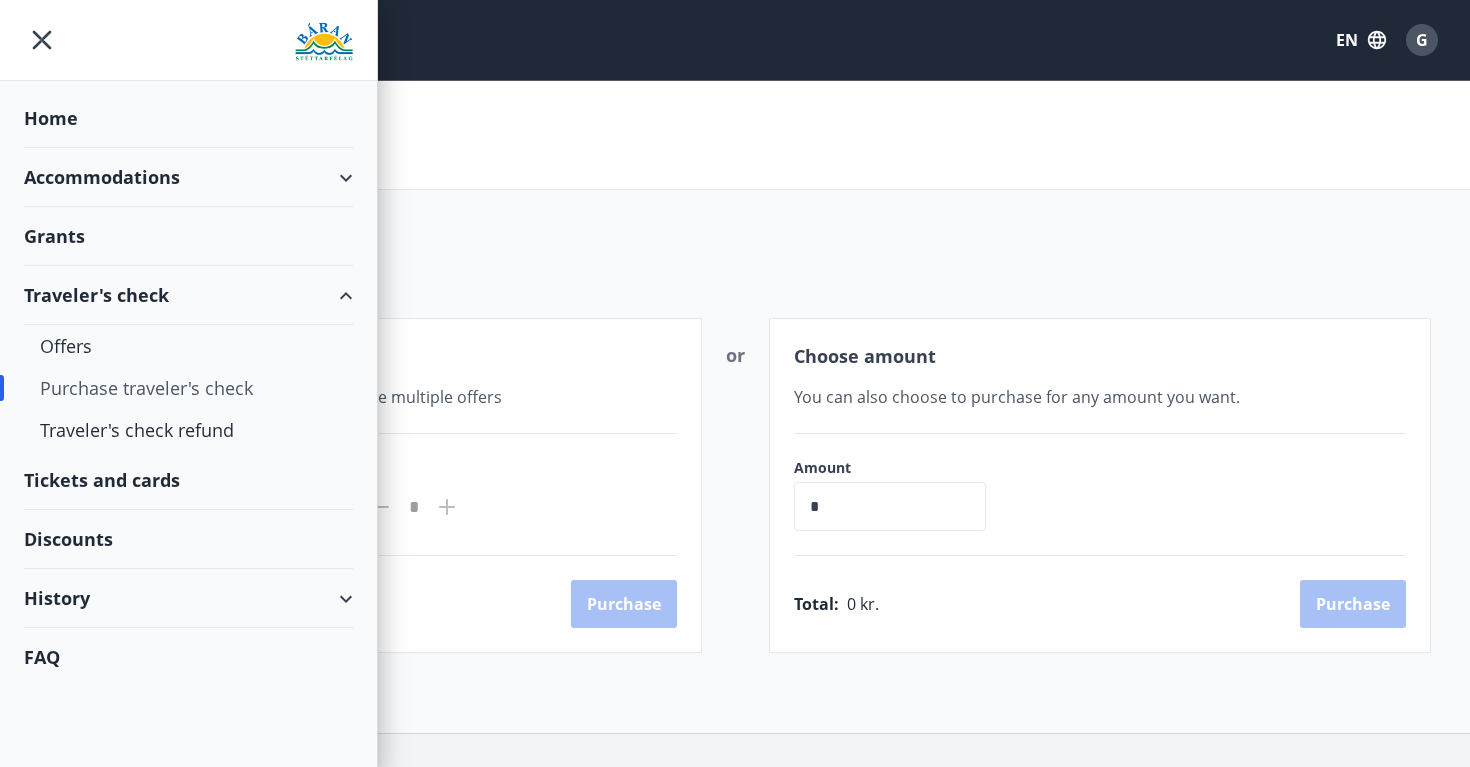 click on "Tickets and cards" at bounding box center (188, 480) 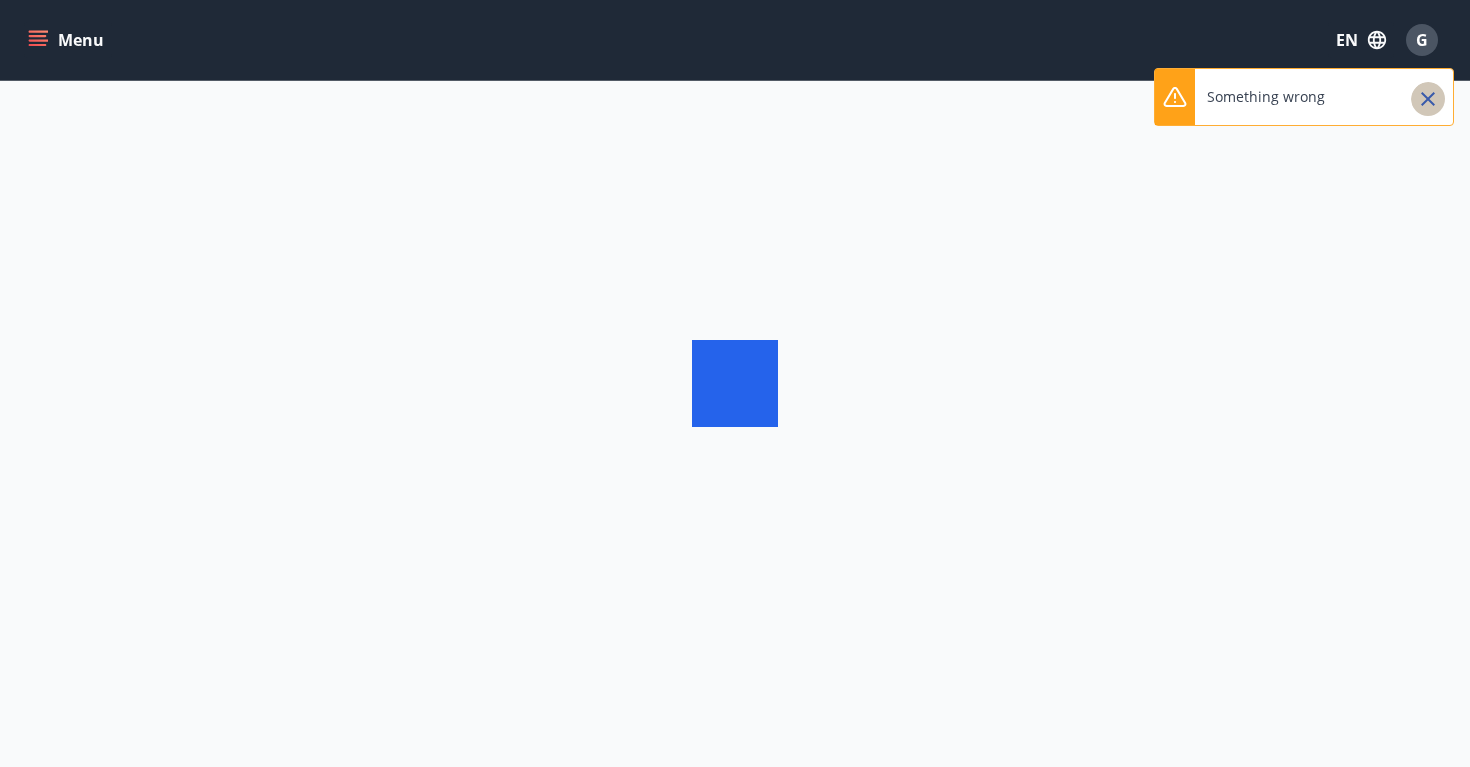 click at bounding box center (1428, 99) 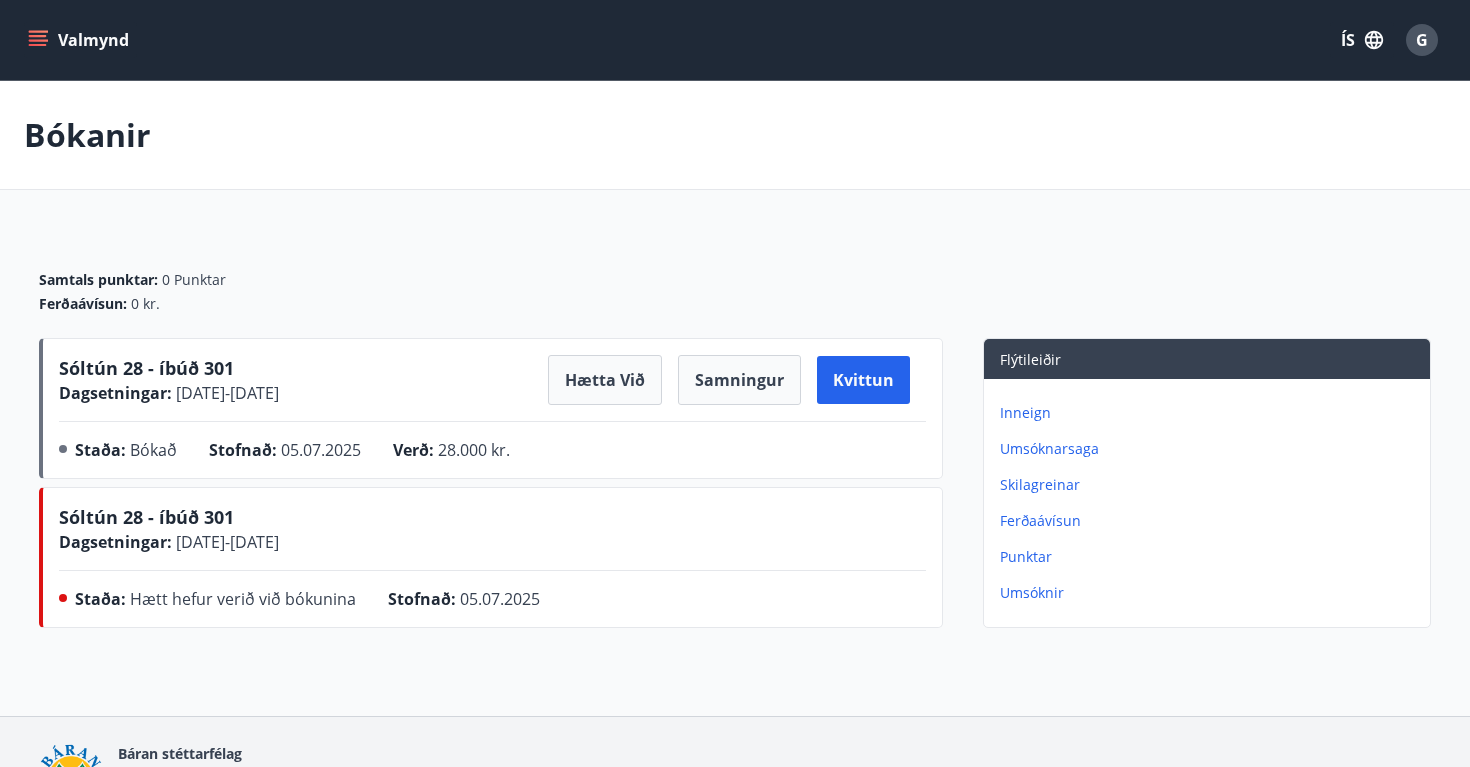 scroll, scrollTop: 0, scrollLeft: 0, axis: both 